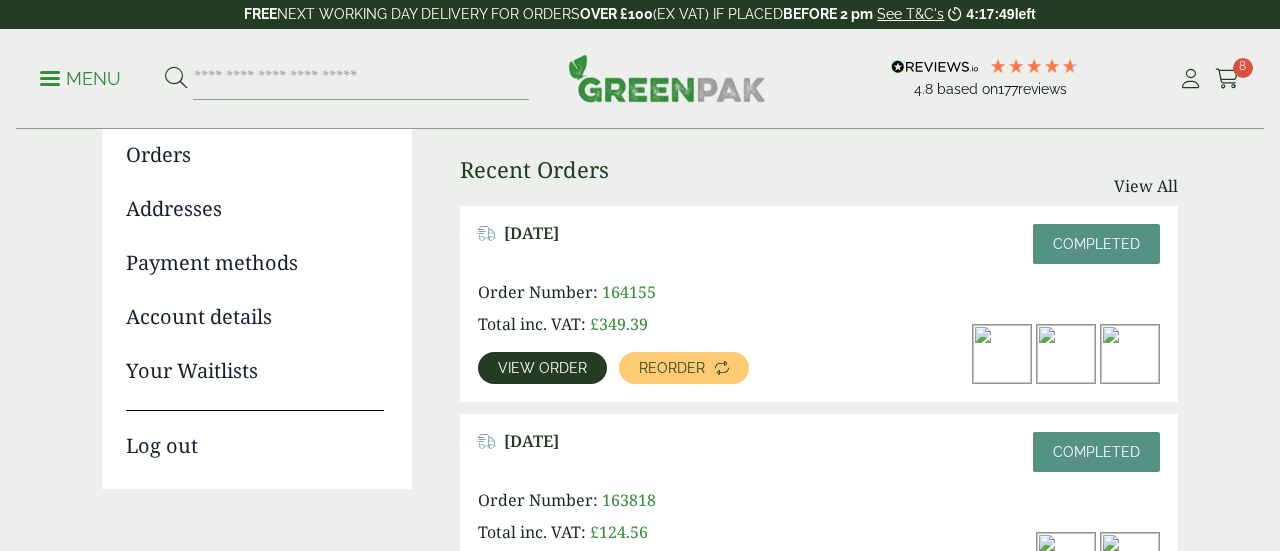 scroll, scrollTop: 0, scrollLeft: 0, axis: both 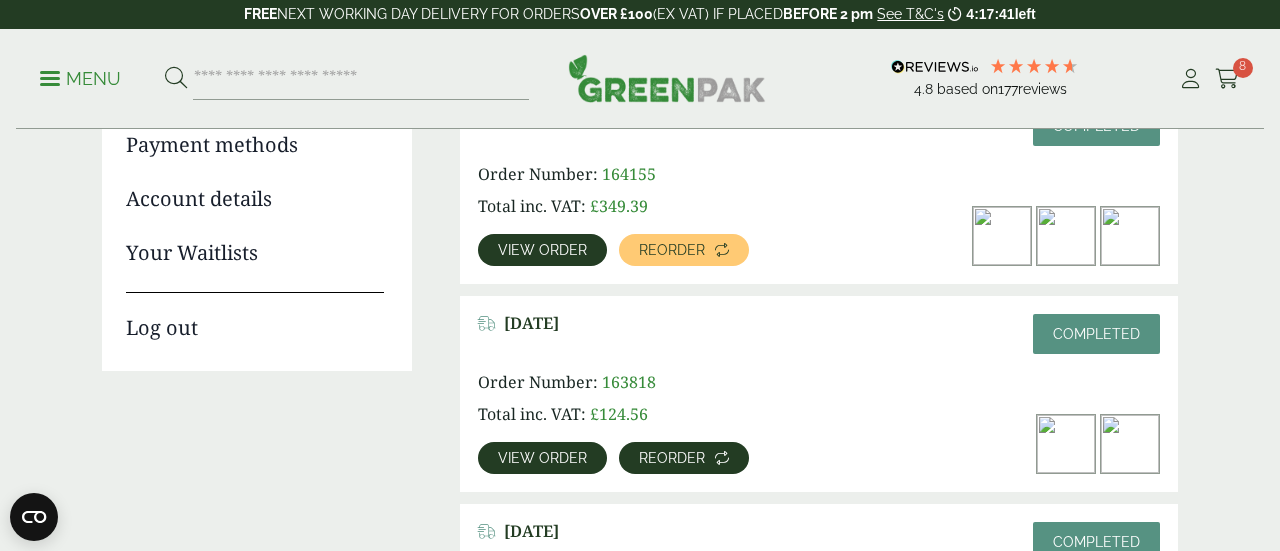 click on "Reorder" at bounding box center [672, 458] 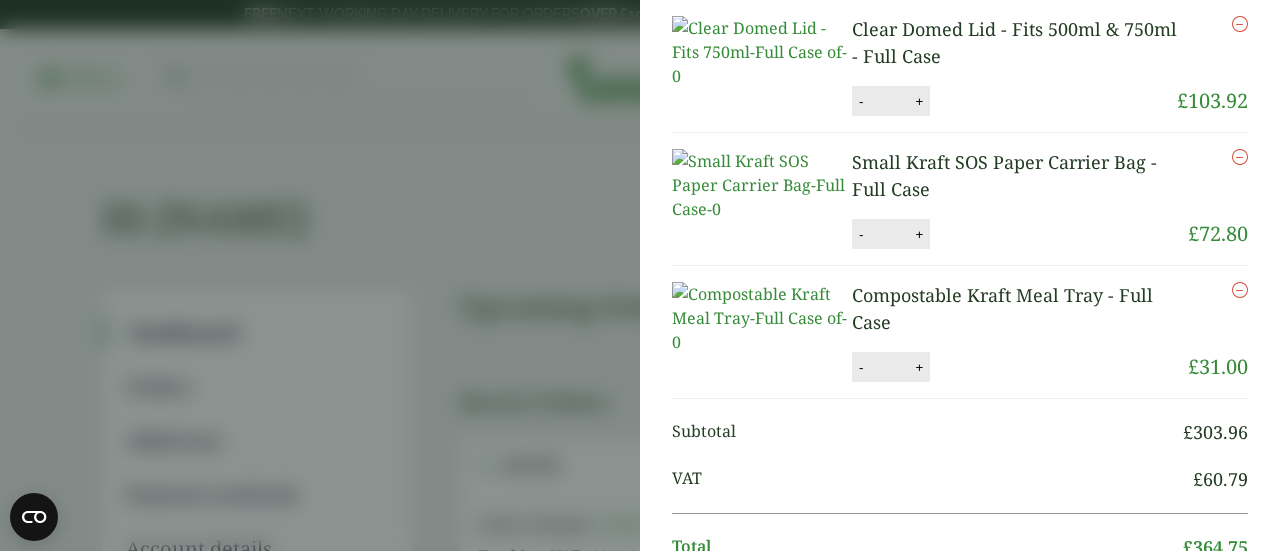scroll, scrollTop: 0, scrollLeft: 0, axis: both 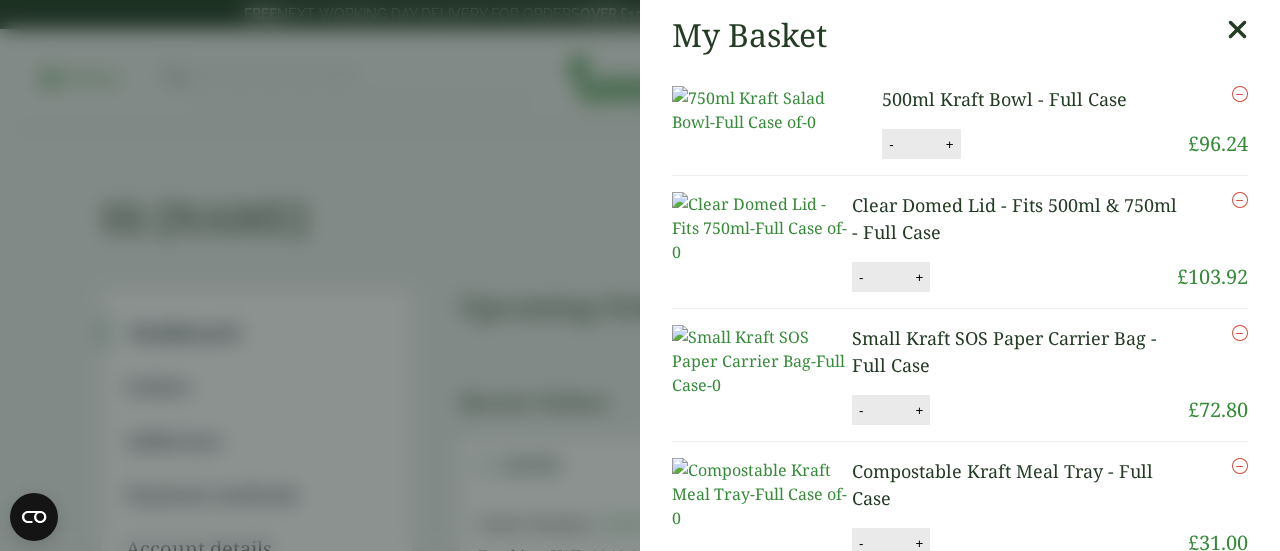 click on "500ml Kraft Bowl - Full Case" at bounding box center (1004, 99) 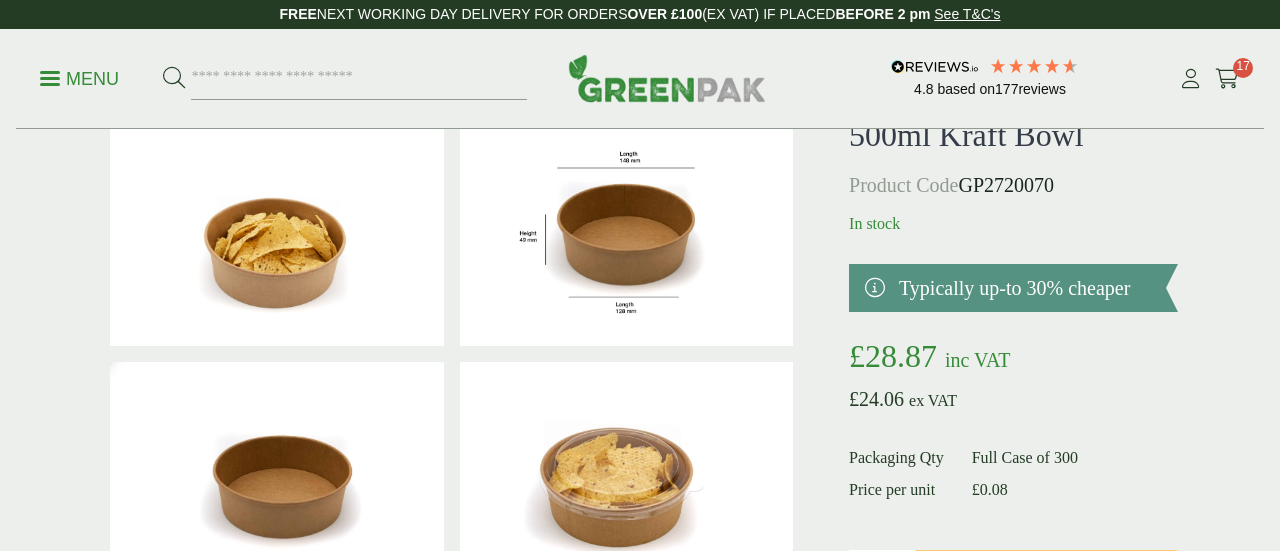 scroll, scrollTop: 143, scrollLeft: 0, axis: vertical 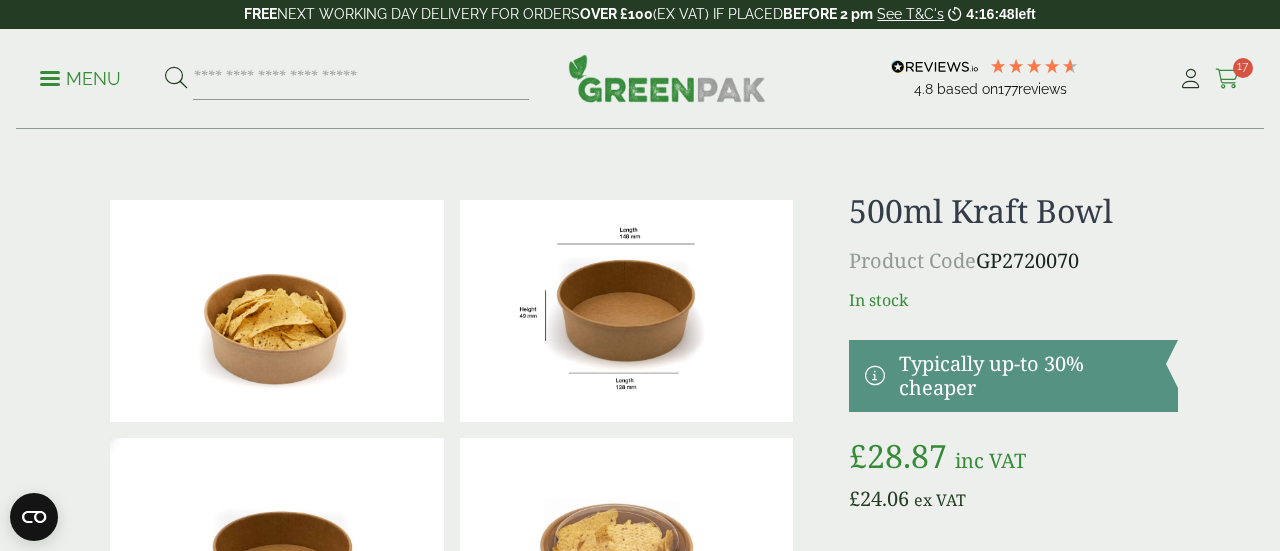 click at bounding box center [1227, 79] 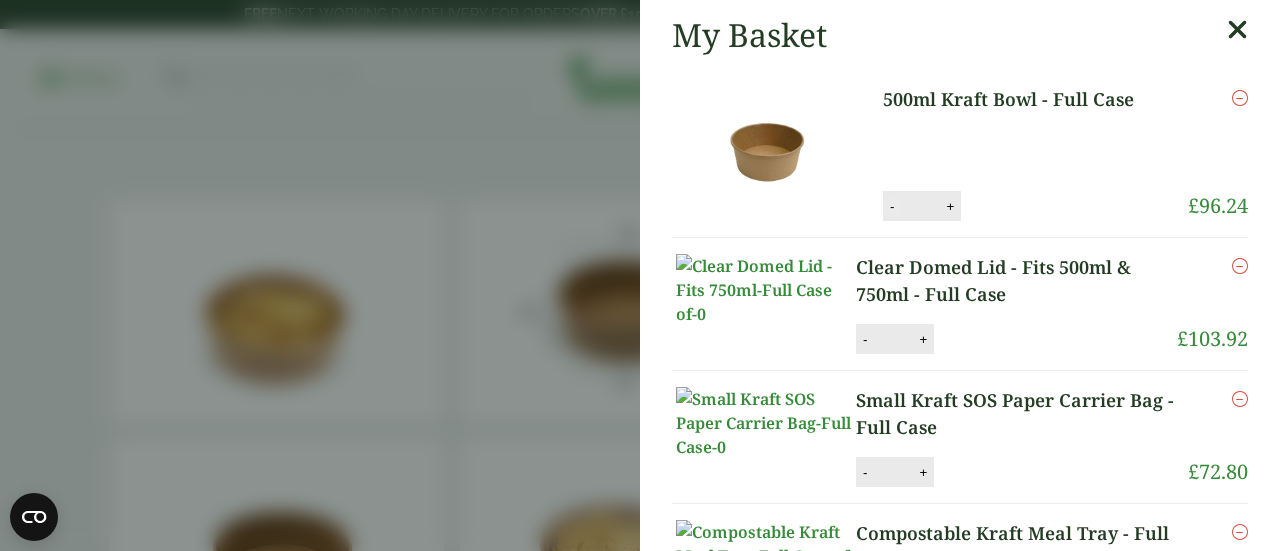 click on "-" at bounding box center [892, 206] 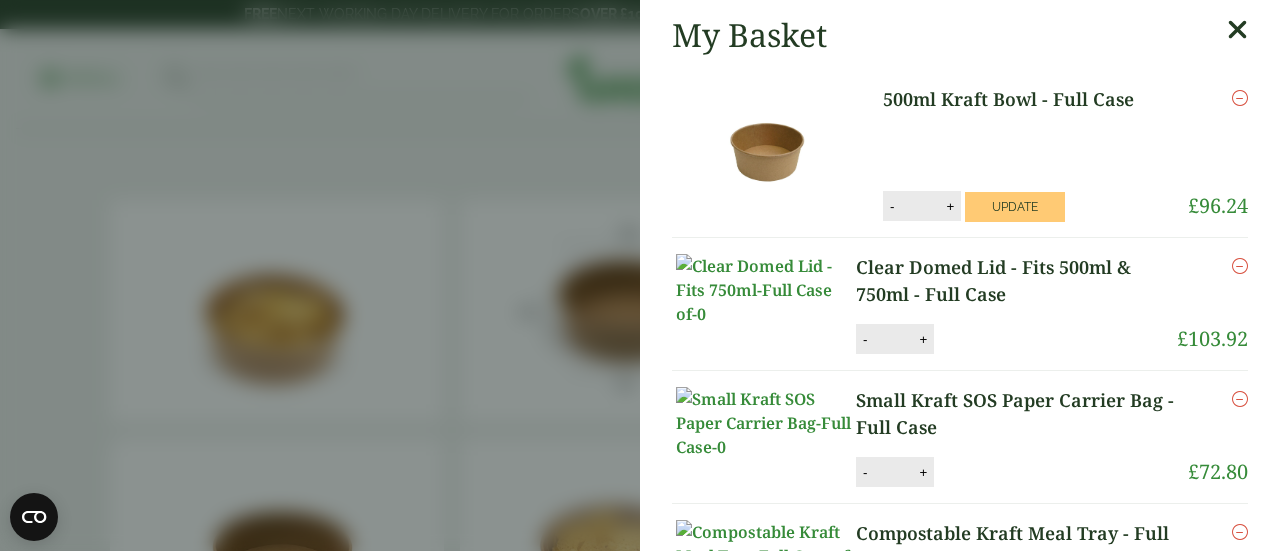 click at bounding box center (1240, 98) 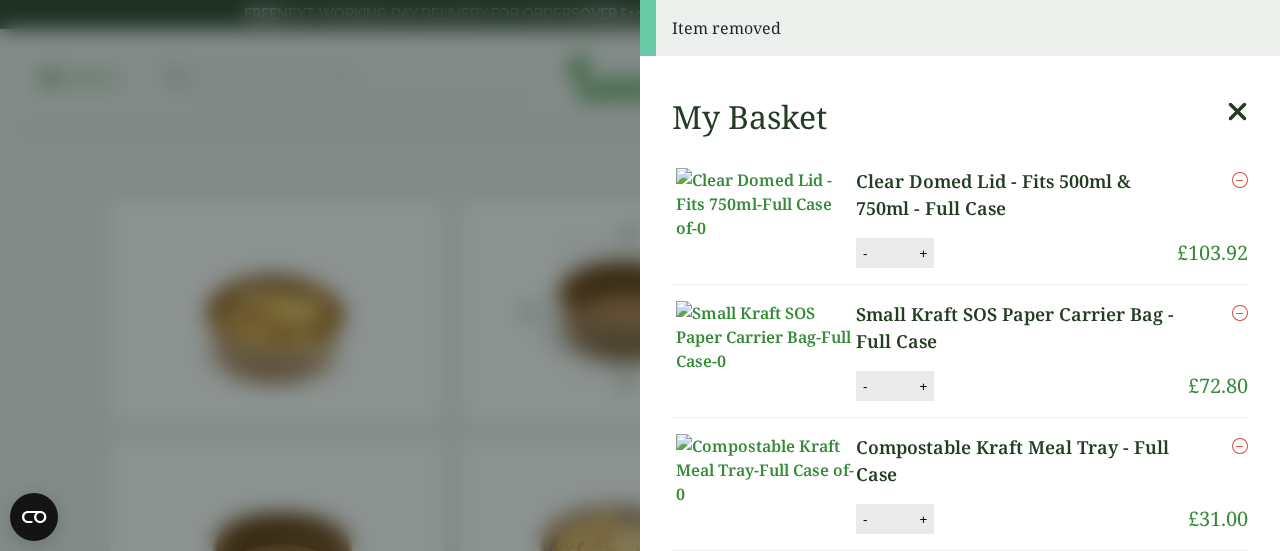 click at bounding box center [1240, 180] 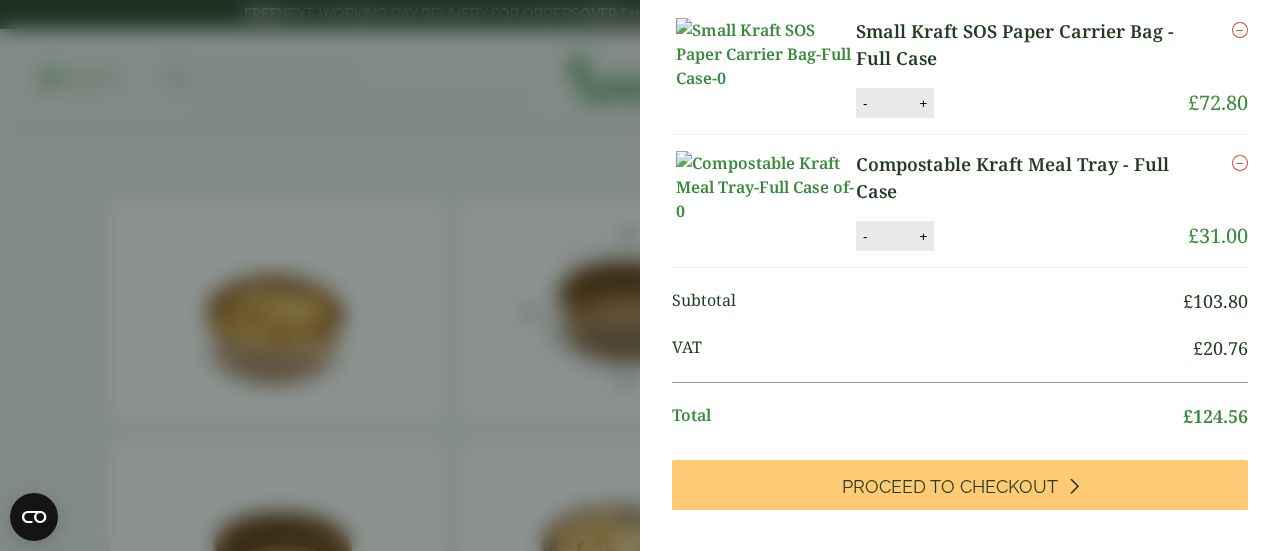 scroll, scrollTop: 140, scrollLeft: 0, axis: vertical 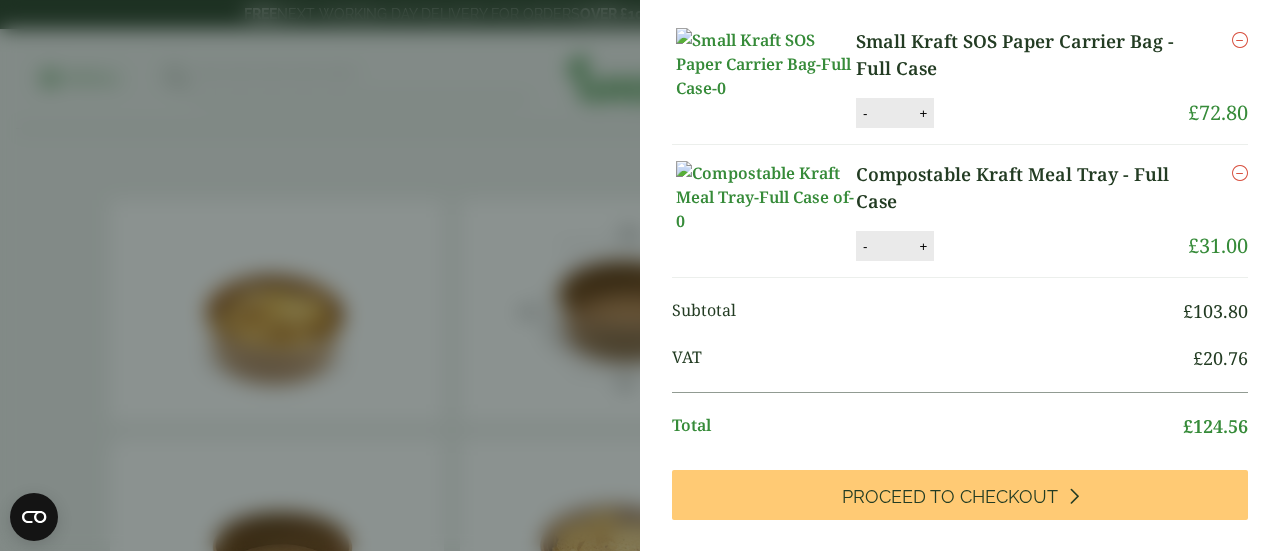 click on "Compostable Kraft Meal Tray - Full Case" at bounding box center [1022, 188] 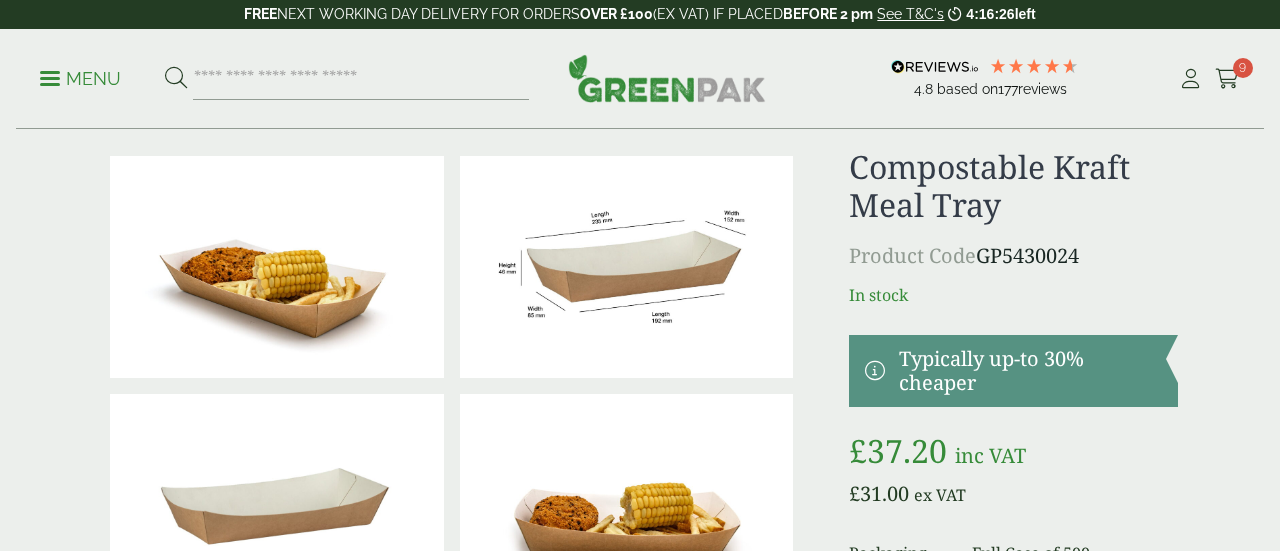 scroll, scrollTop: 28, scrollLeft: 0, axis: vertical 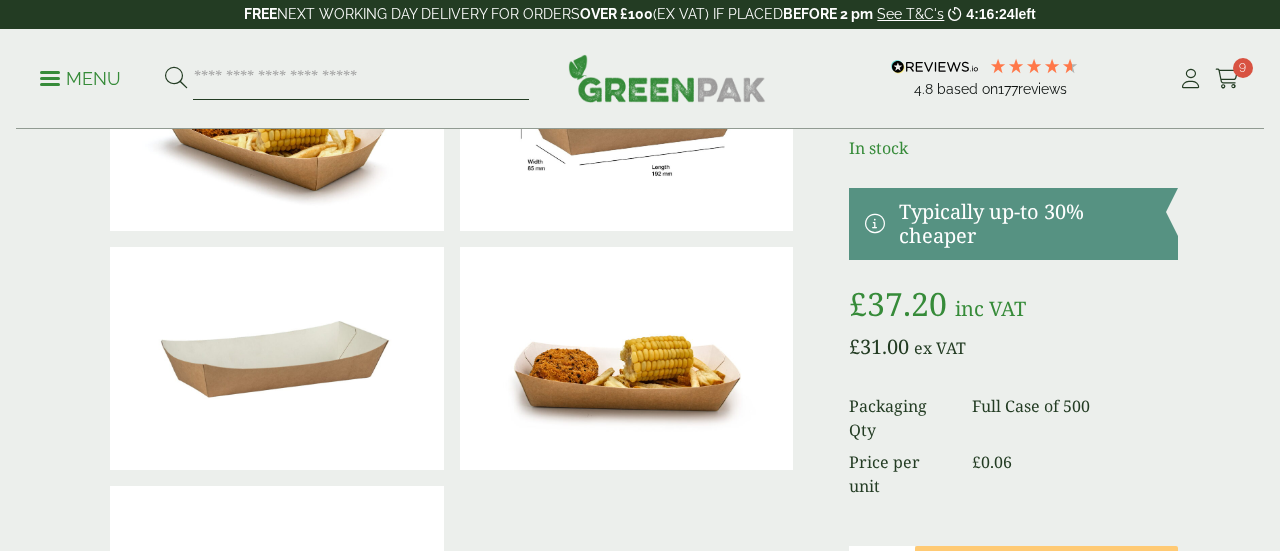 click at bounding box center (361, 79) 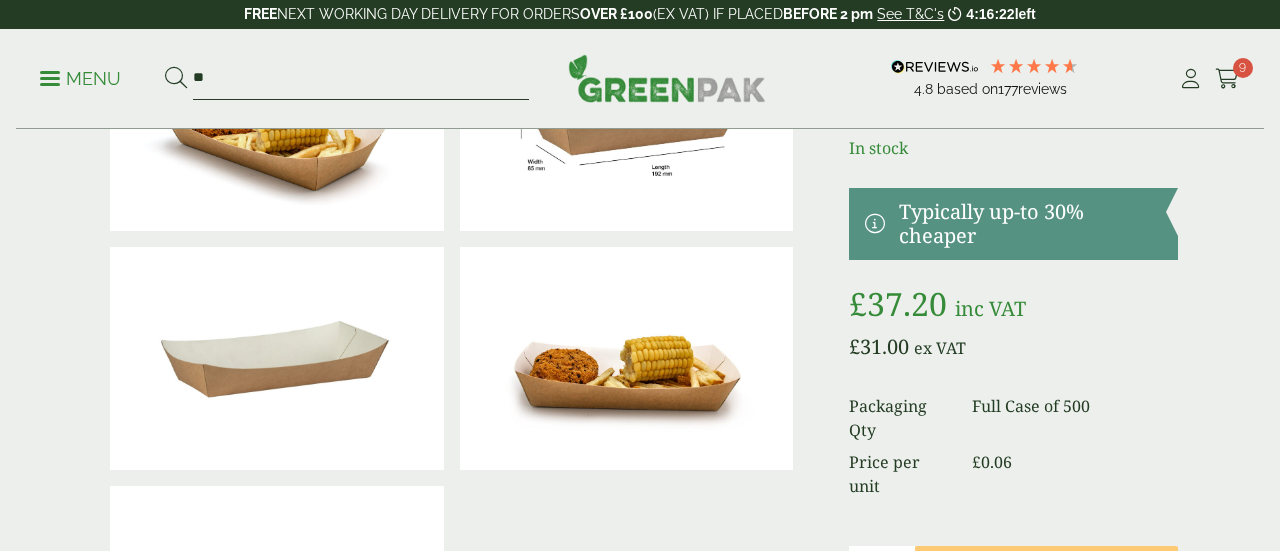 type on "*" 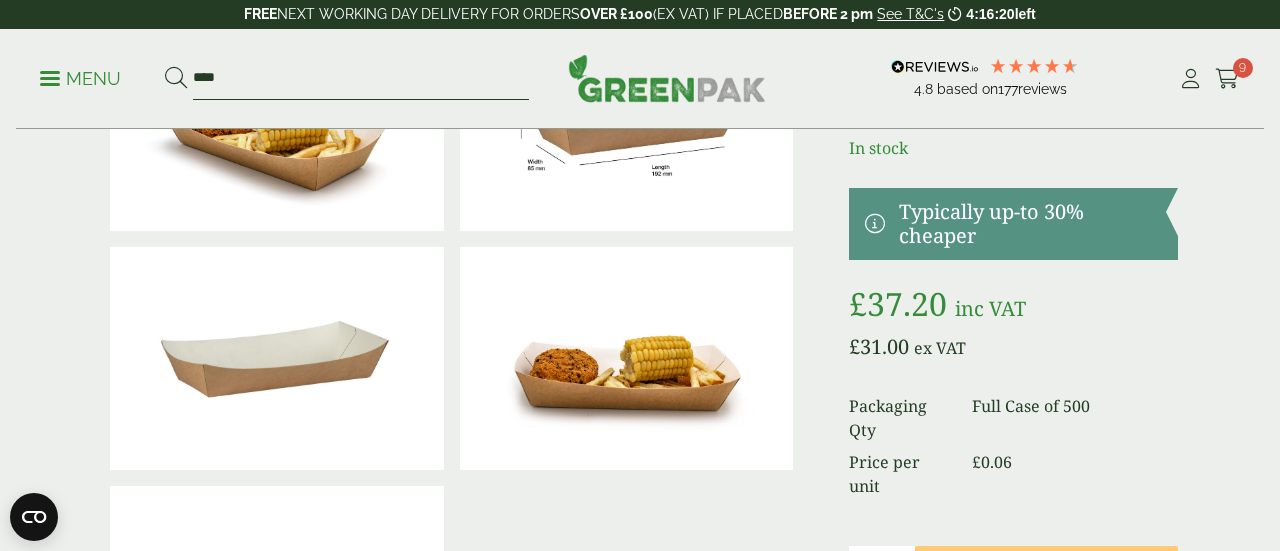 type on "****" 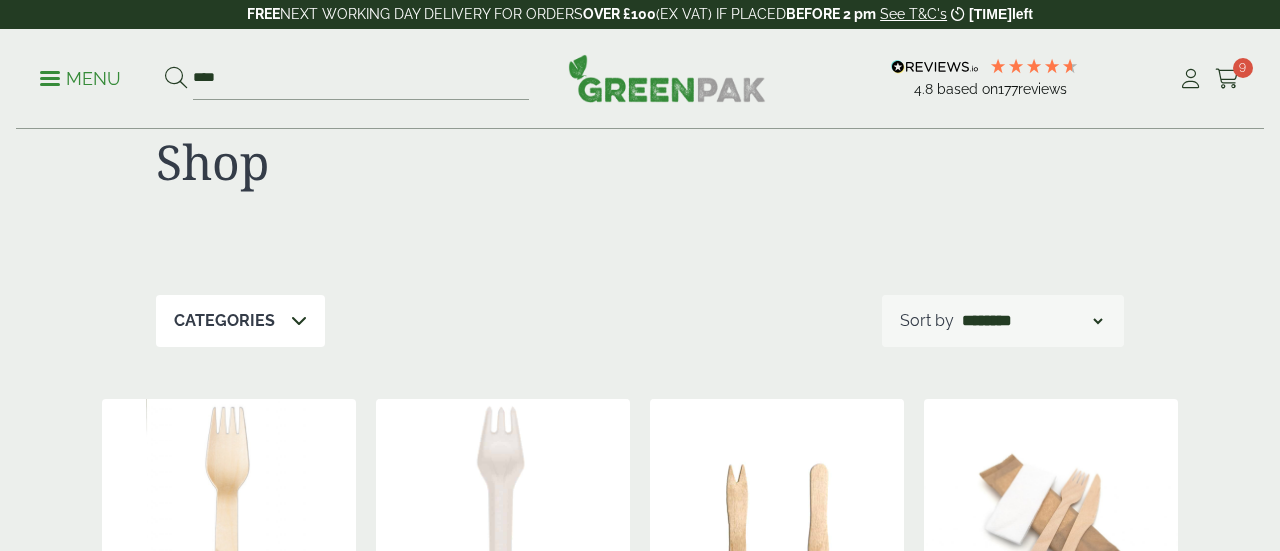 scroll, scrollTop: 430, scrollLeft: 0, axis: vertical 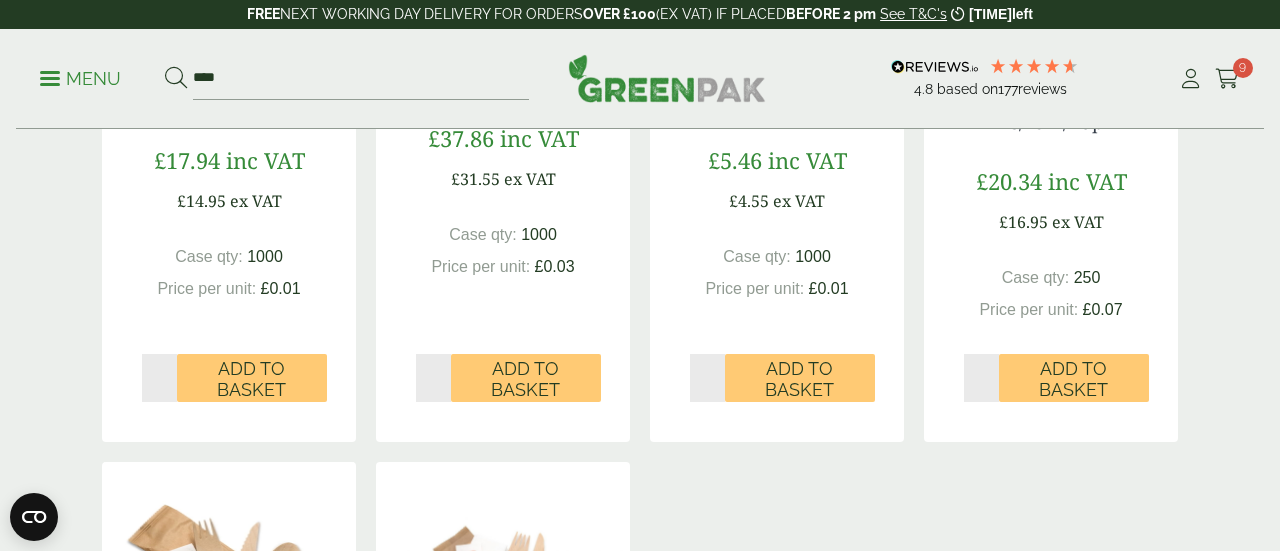 click on "*" at bounding box center (159, 378) 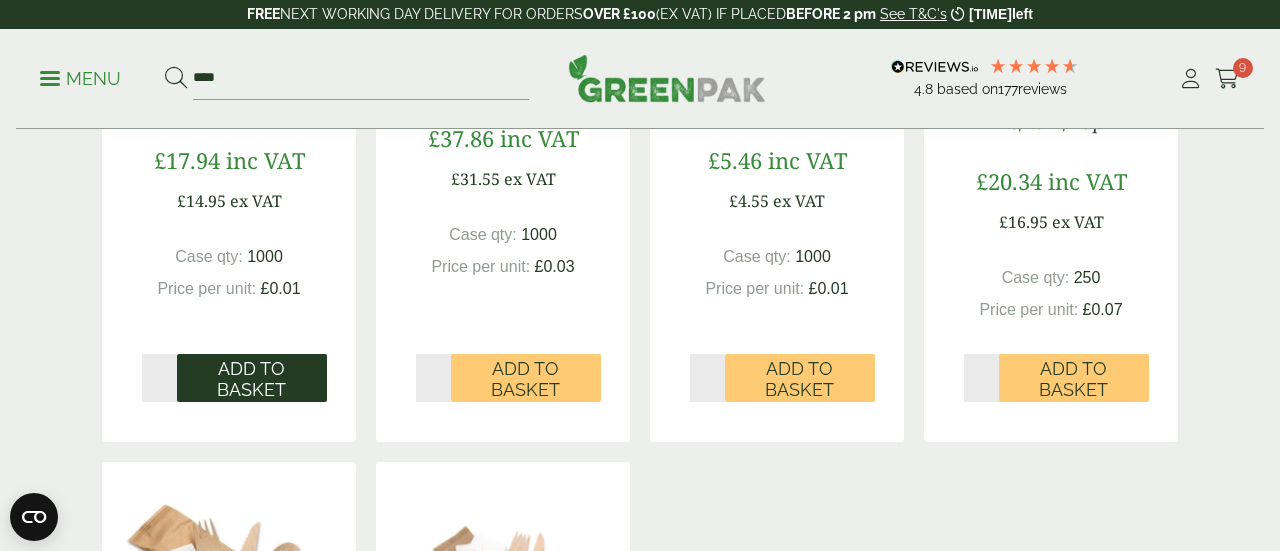 click on "Add to Basket" at bounding box center (252, 379) 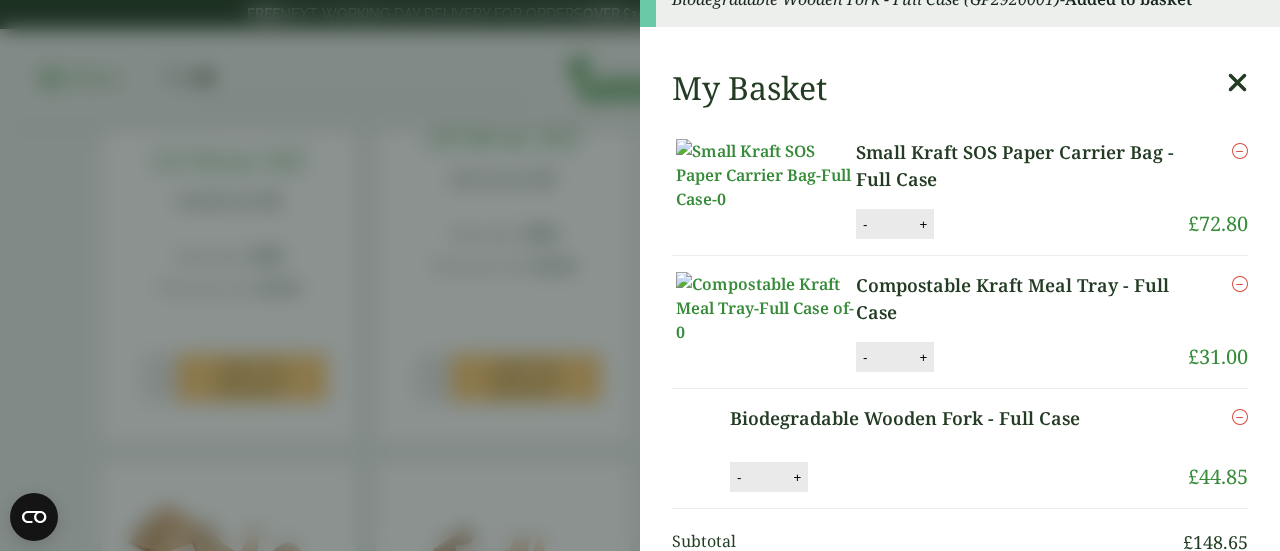 scroll, scrollTop: 30, scrollLeft: 0, axis: vertical 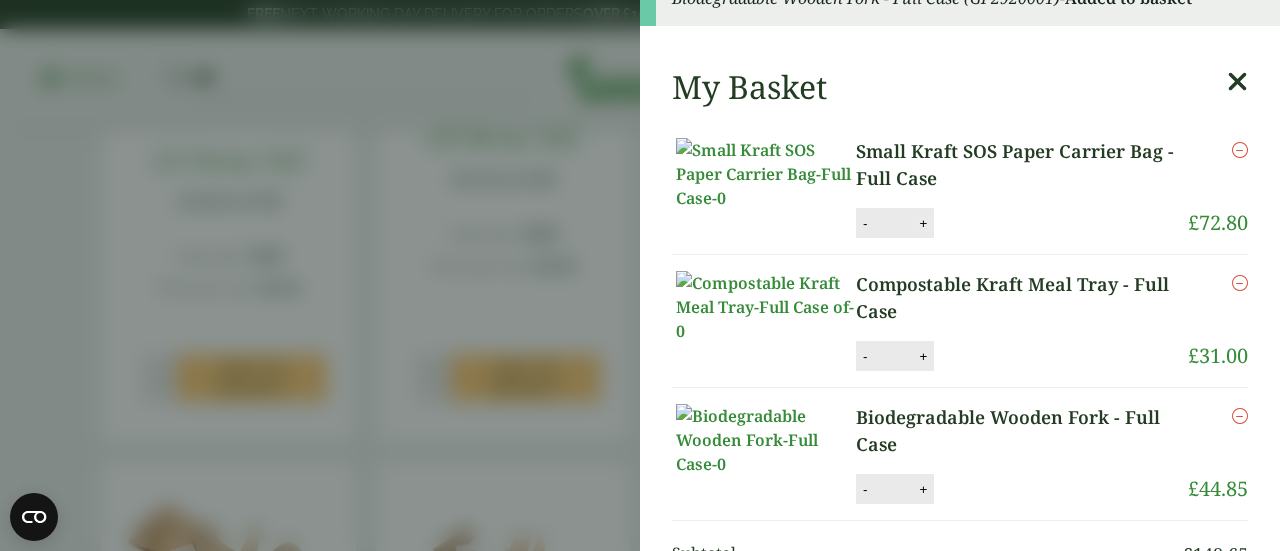 click on "+" at bounding box center (923, 223) 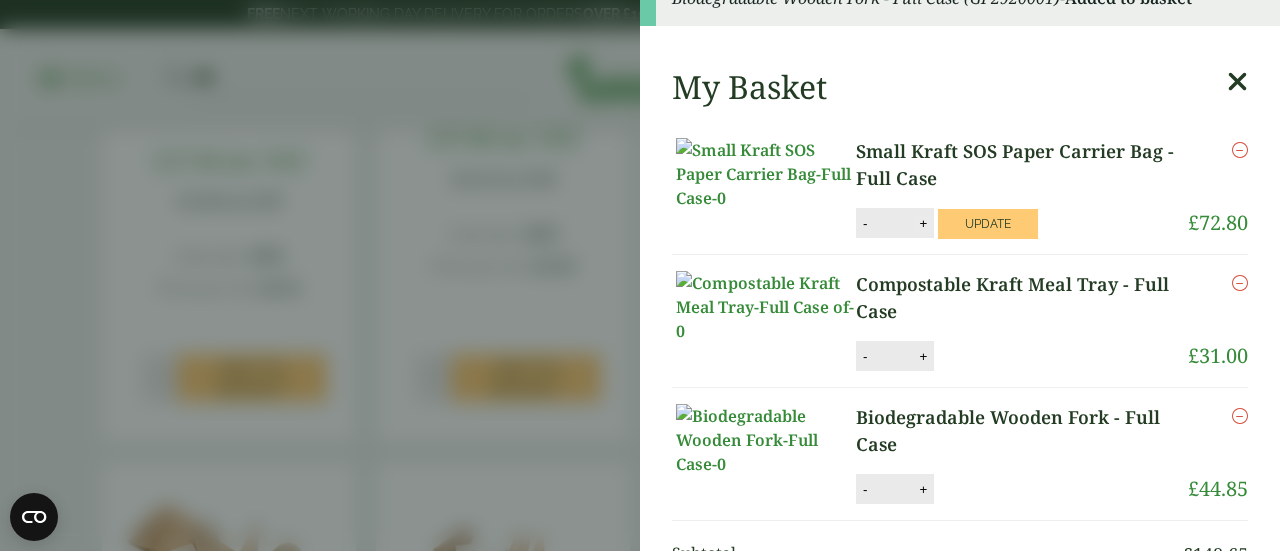 click on "- * +" at bounding box center (895, 223) 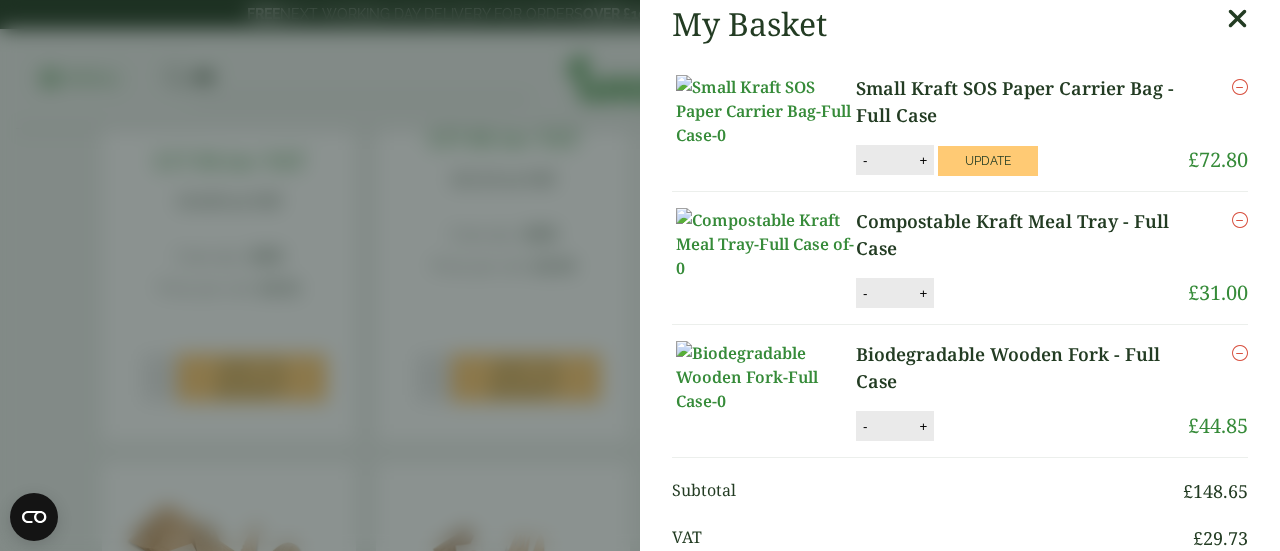 scroll, scrollTop: 19, scrollLeft: 0, axis: vertical 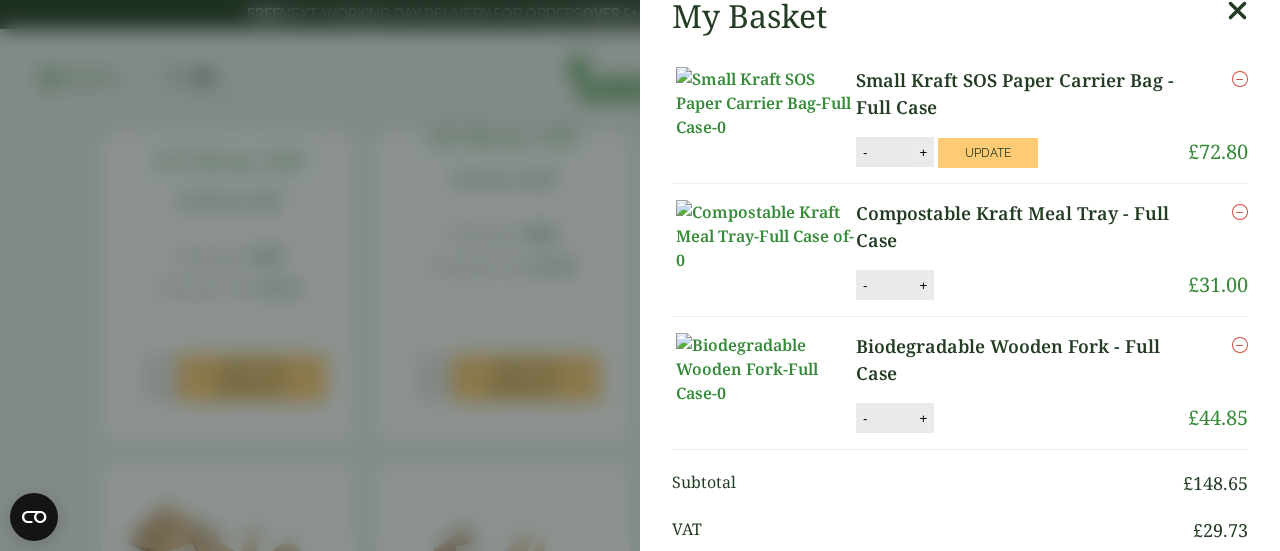 click on "+" at bounding box center [923, 152] 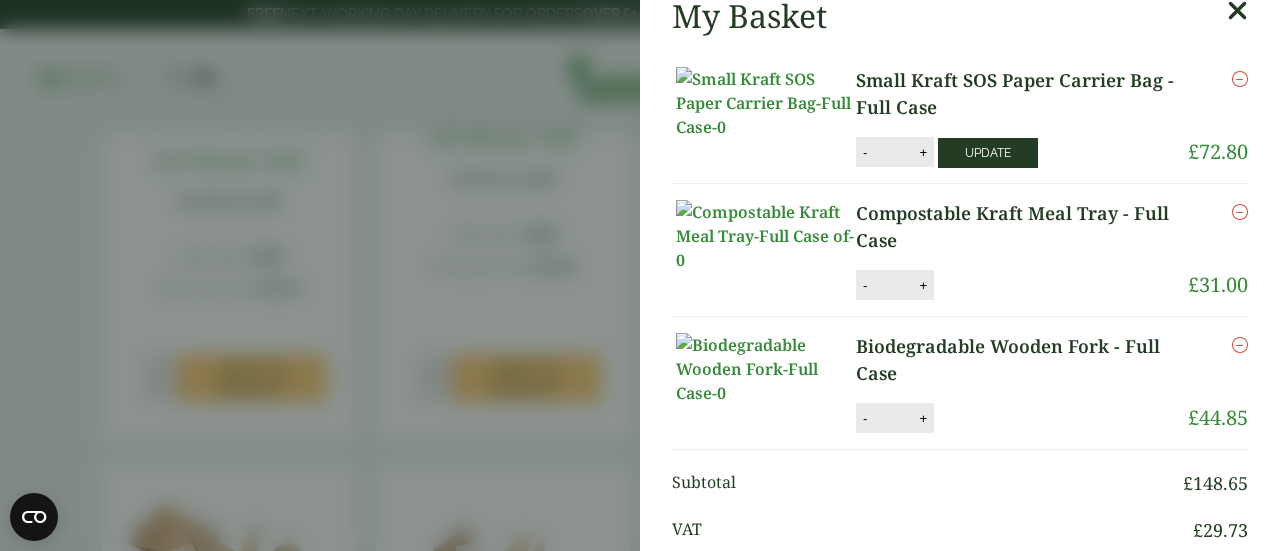 click on "Update" at bounding box center [988, 153] 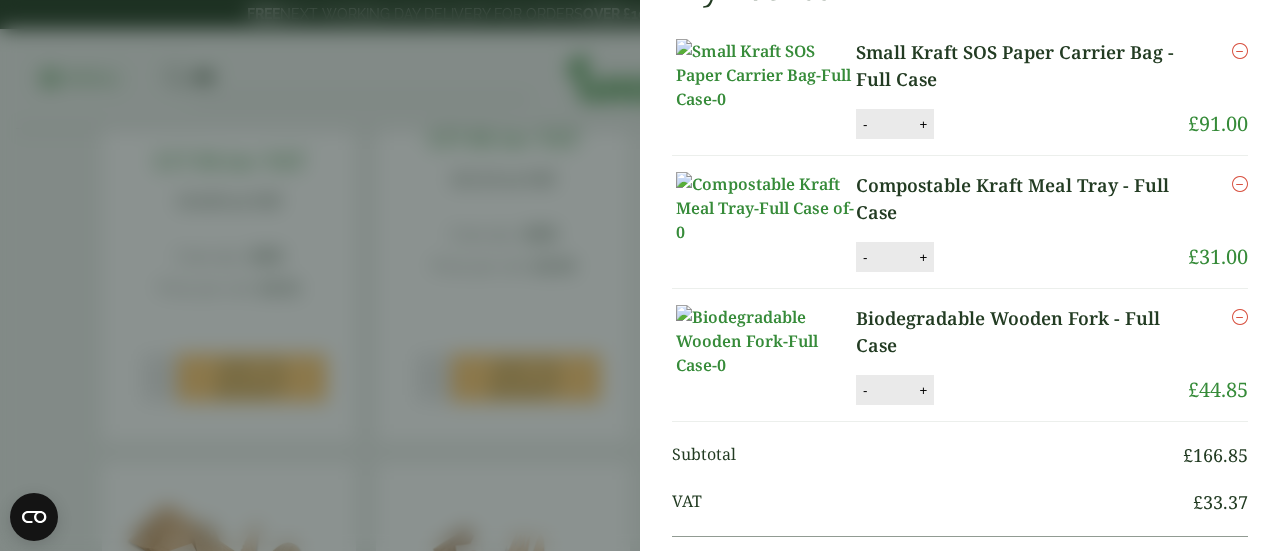 scroll, scrollTop: 146, scrollLeft: 0, axis: vertical 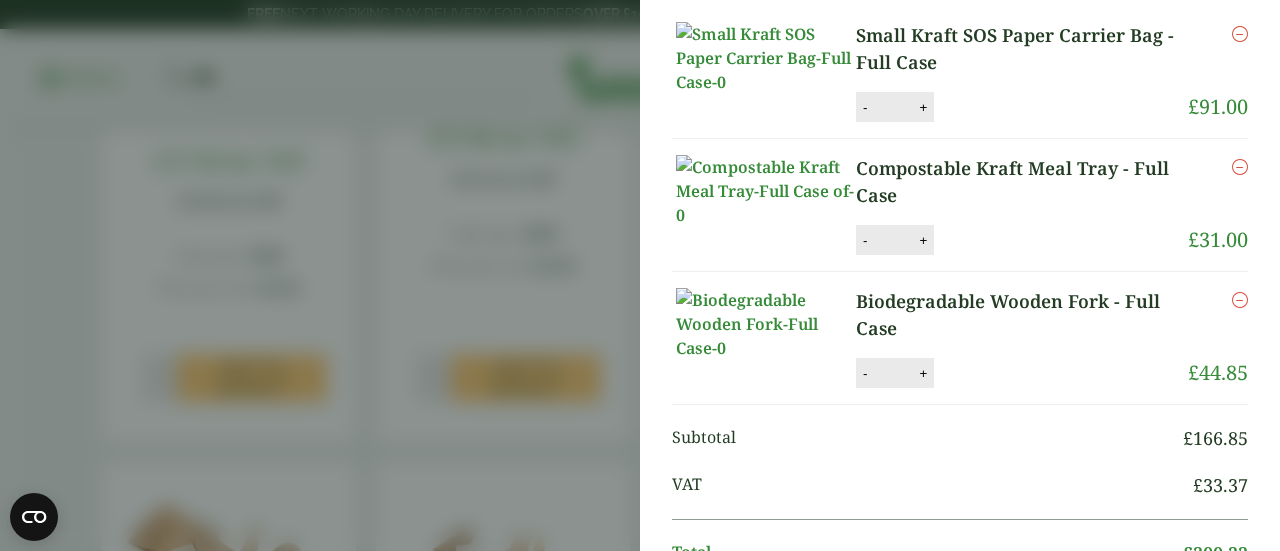 click on "Compostable Kraft Meal Tray - Full Case" at bounding box center (1022, 182) 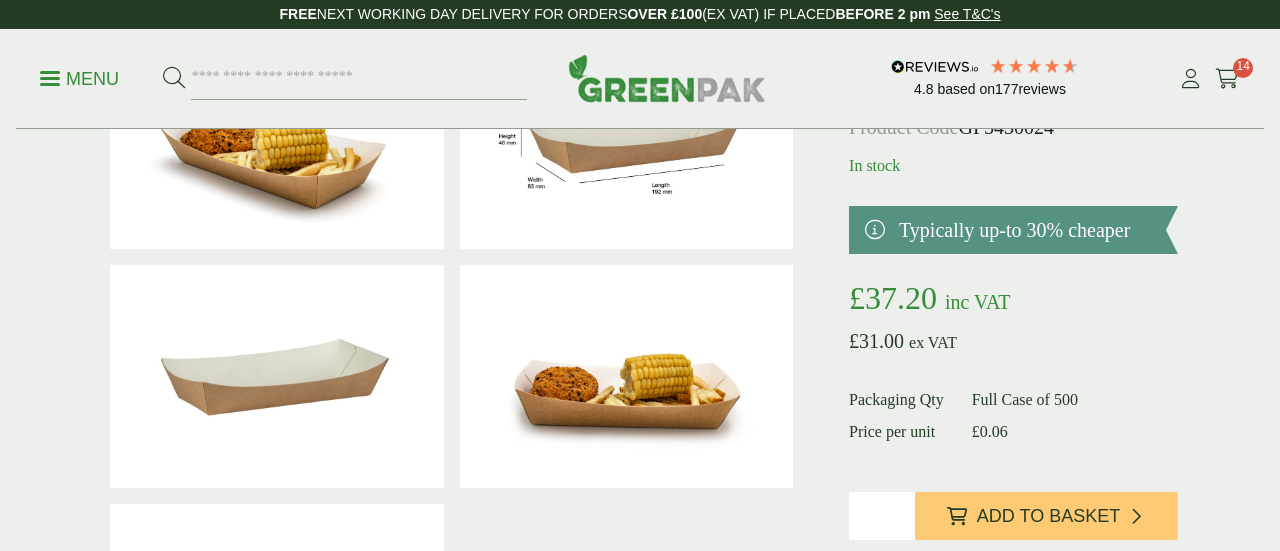 scroll, scrollTop: 175, scrollLeft: 0, axis: vertical 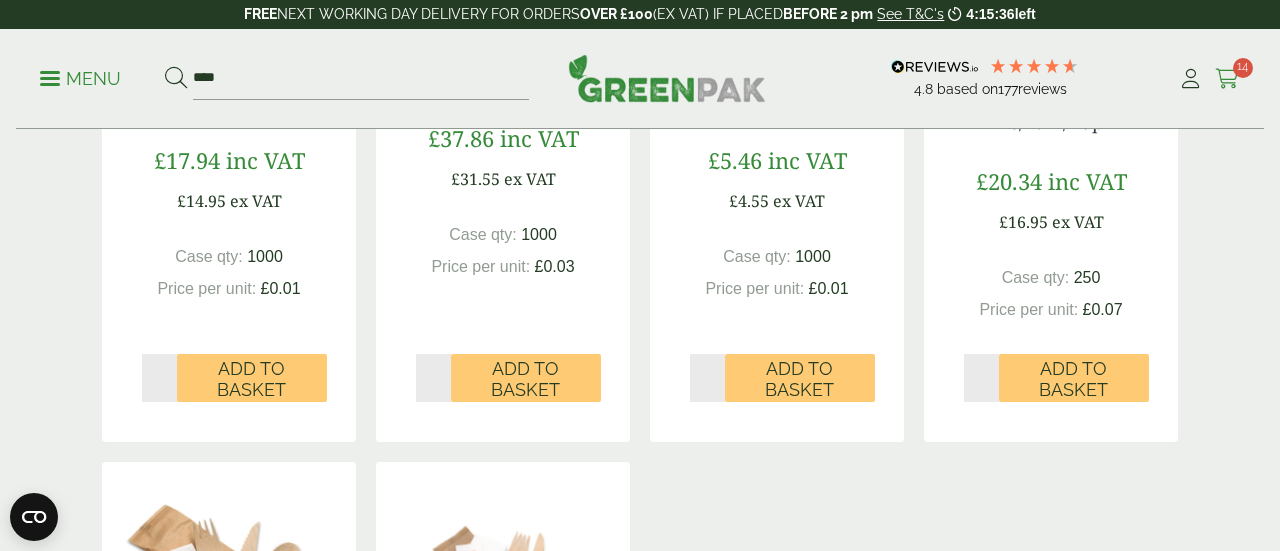 click on "14" at bounding box center [1243, 68] 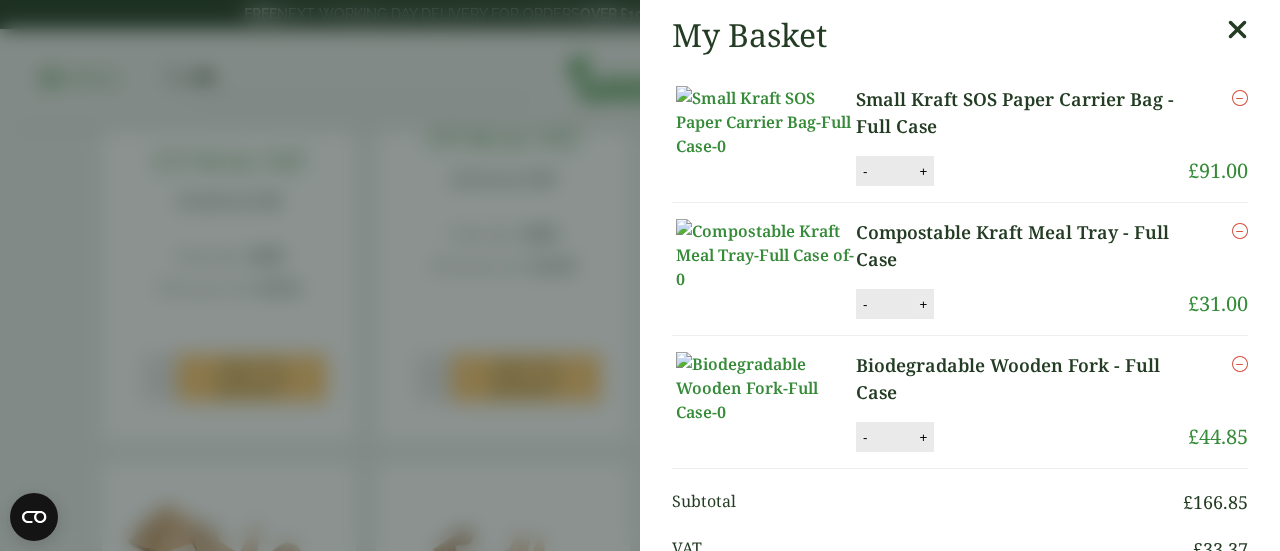 click on "+" at bounding box center [923, 304] 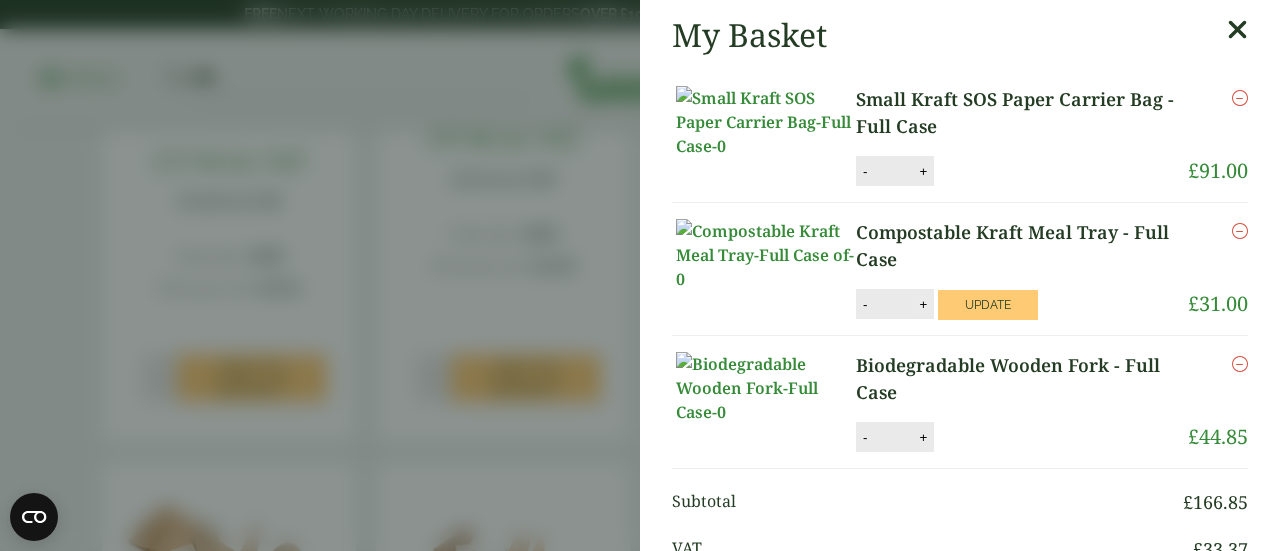 click on "+" at bounding box center (923, 304) 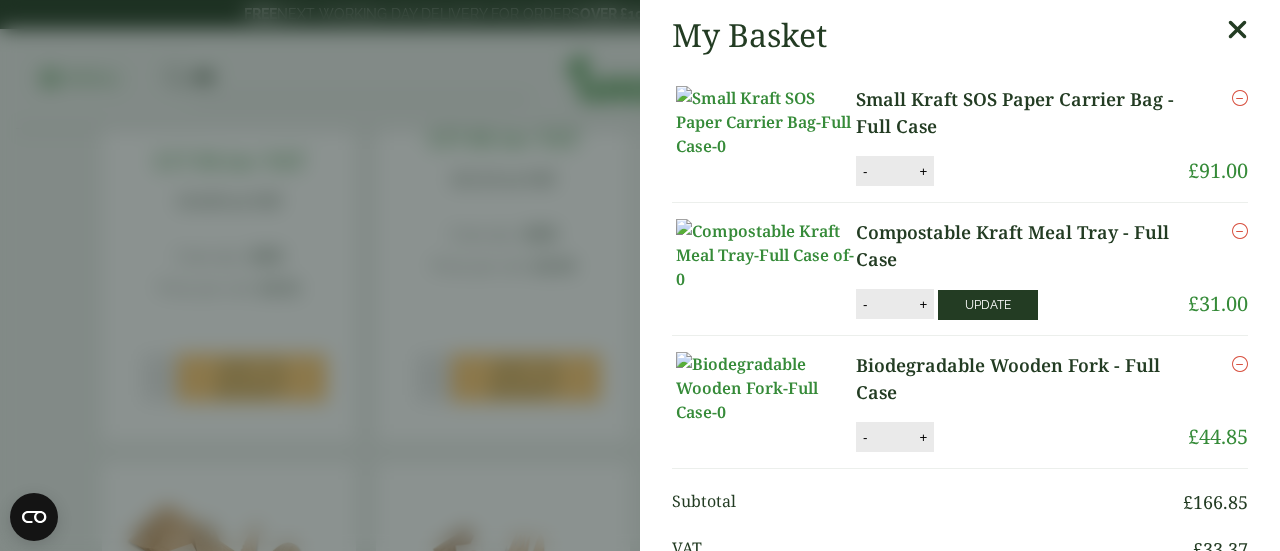click on "Update" at bounding box center (988, 305) 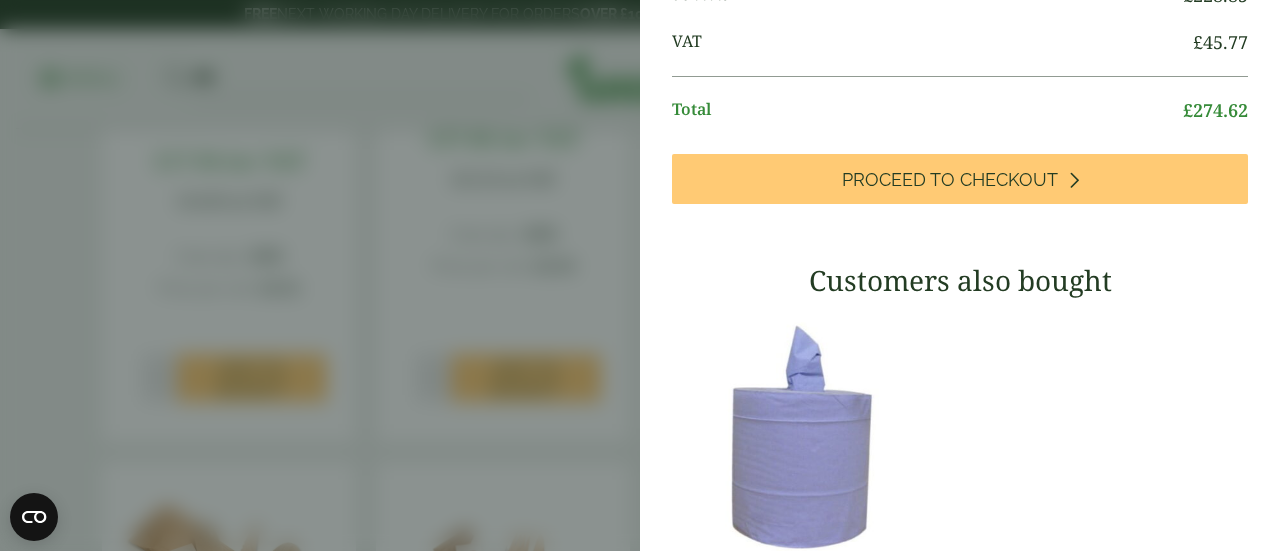 scroll, scrollTop: 518, scrollLeft: 0, axis: vertical 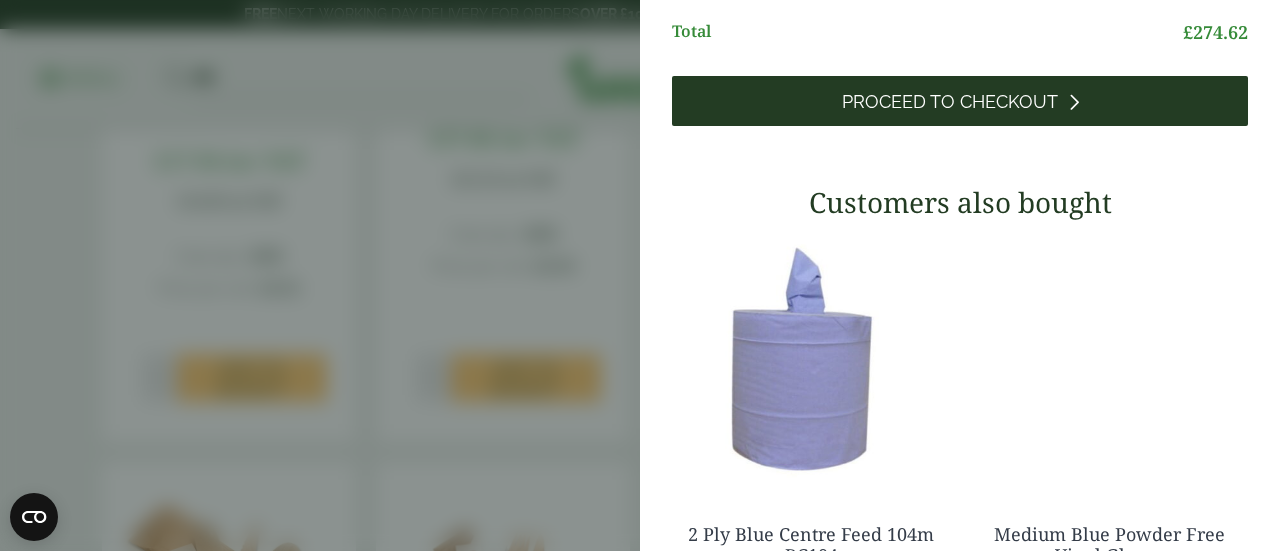 click on "Proceed to Checkout" at bounding box center [950, 102] 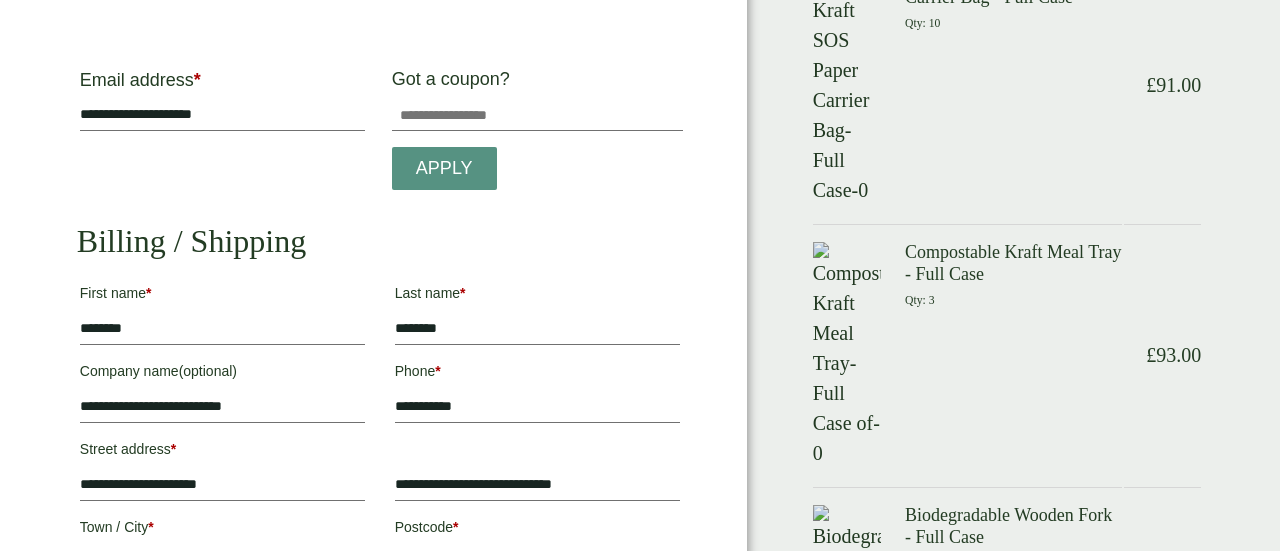 scroll, scrollTop: 237, scrollLeft: 0, axis: vertical 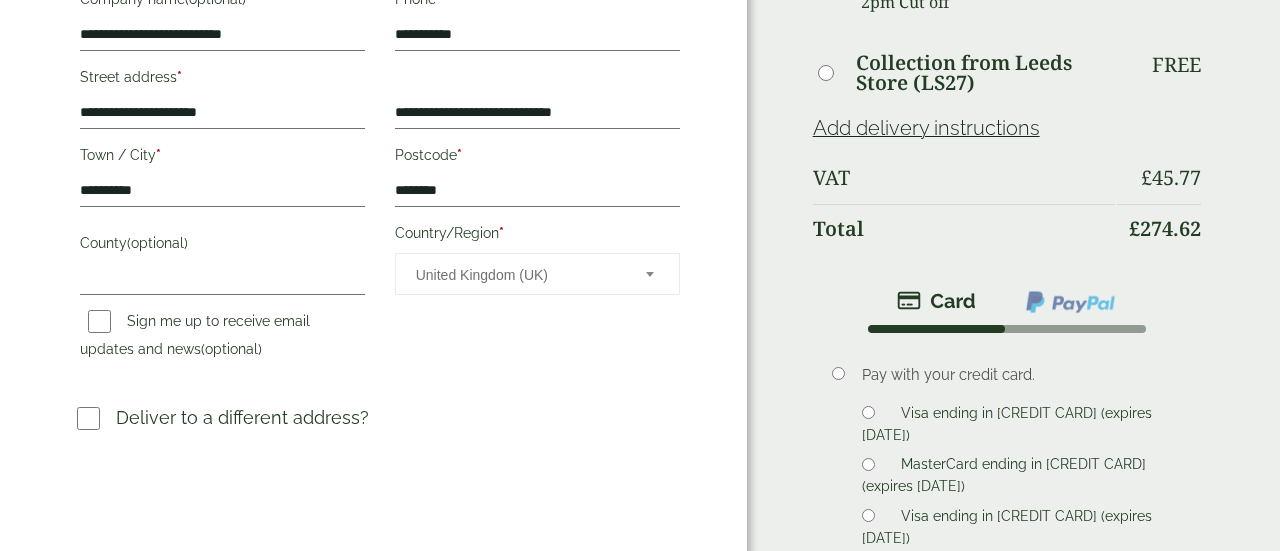 click on "Visa ending in [CREDIT CARD] (expires [DATE])" at bounding box center (1006, 787) 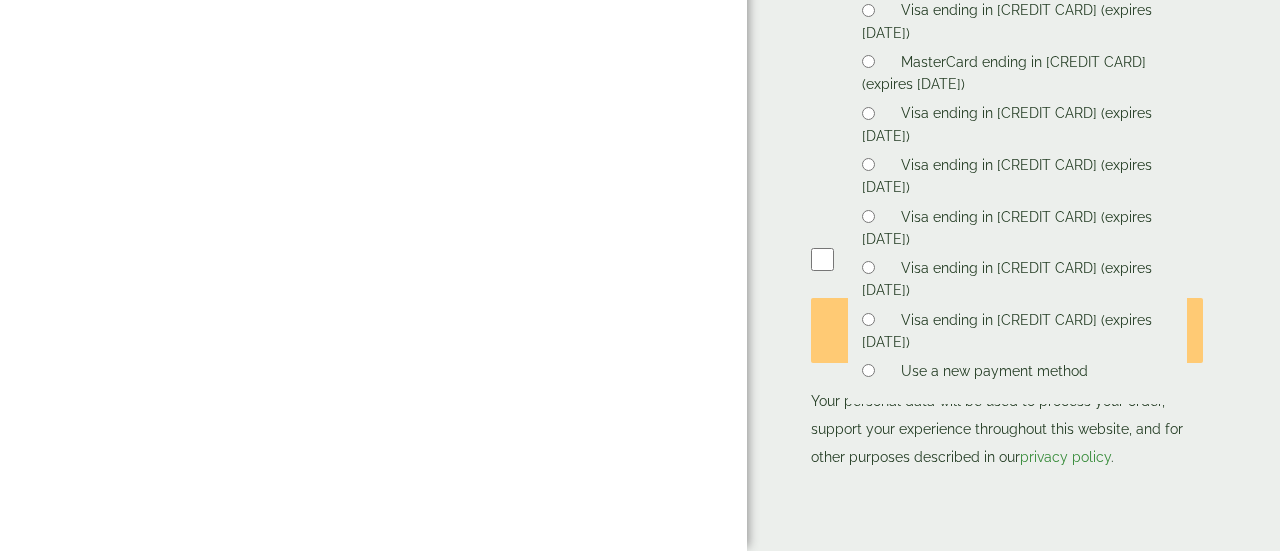 scroll, scrollTop: 1229, scrollLeft: 0, axis: vertical 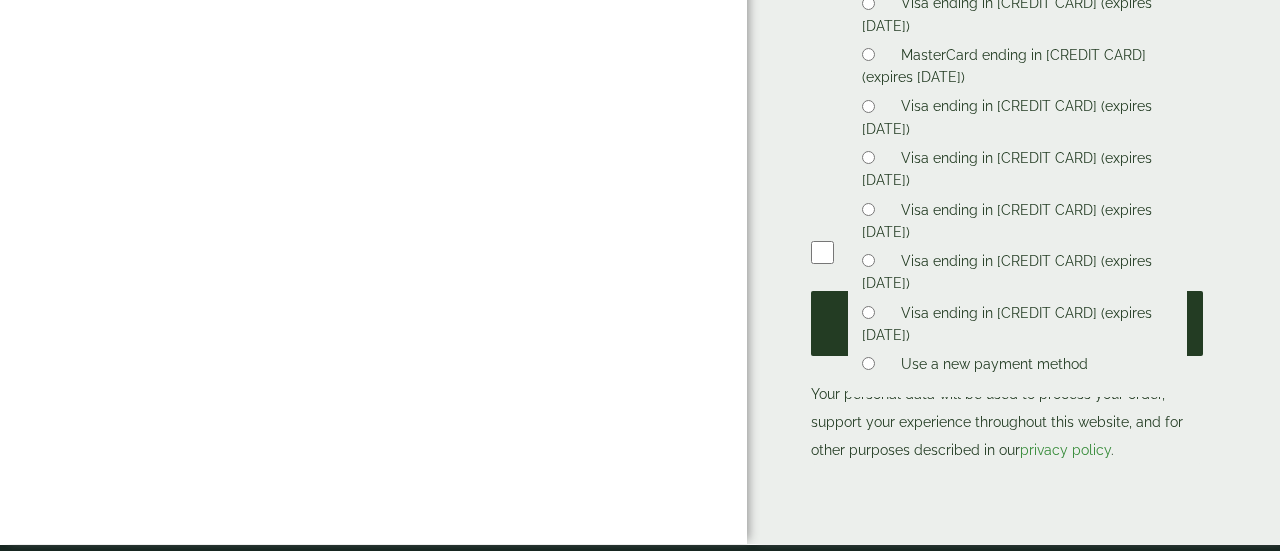 click on "Place order" at bounding box center [1007, 323] 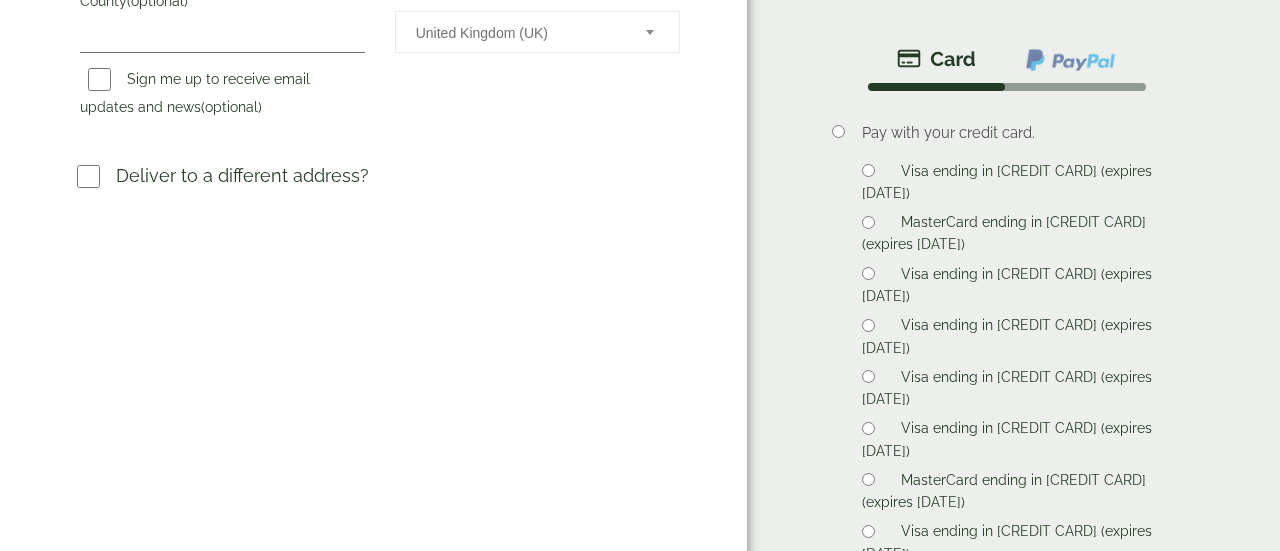 scroll, scrollTop: 1275, scrollLeft: 0, axis: vertical 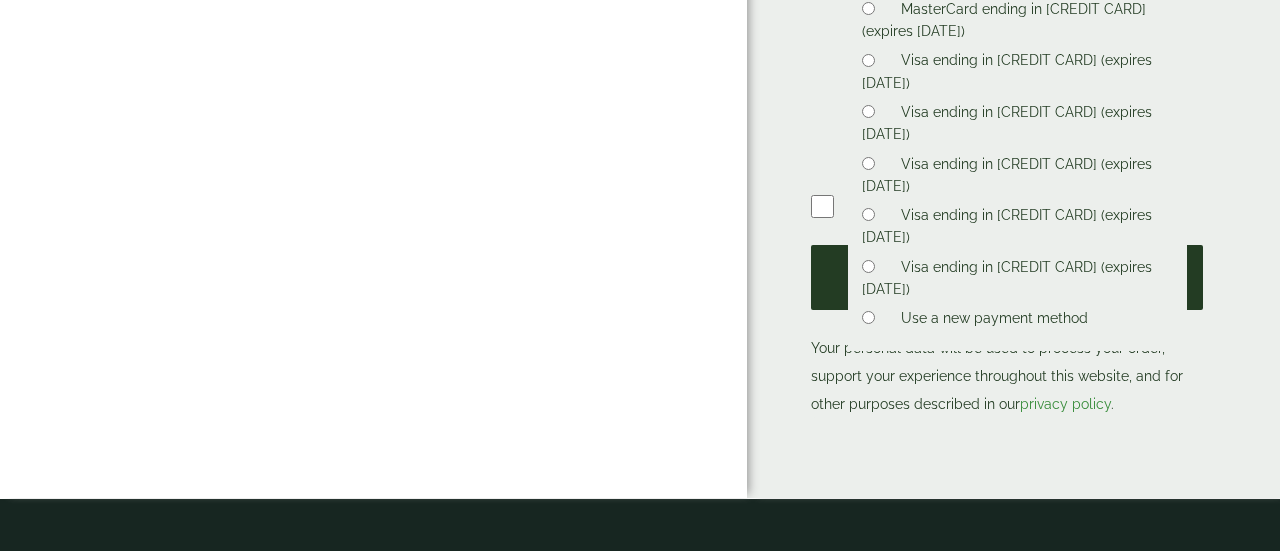 click on "Place order" at bounding box center (1007, 277) 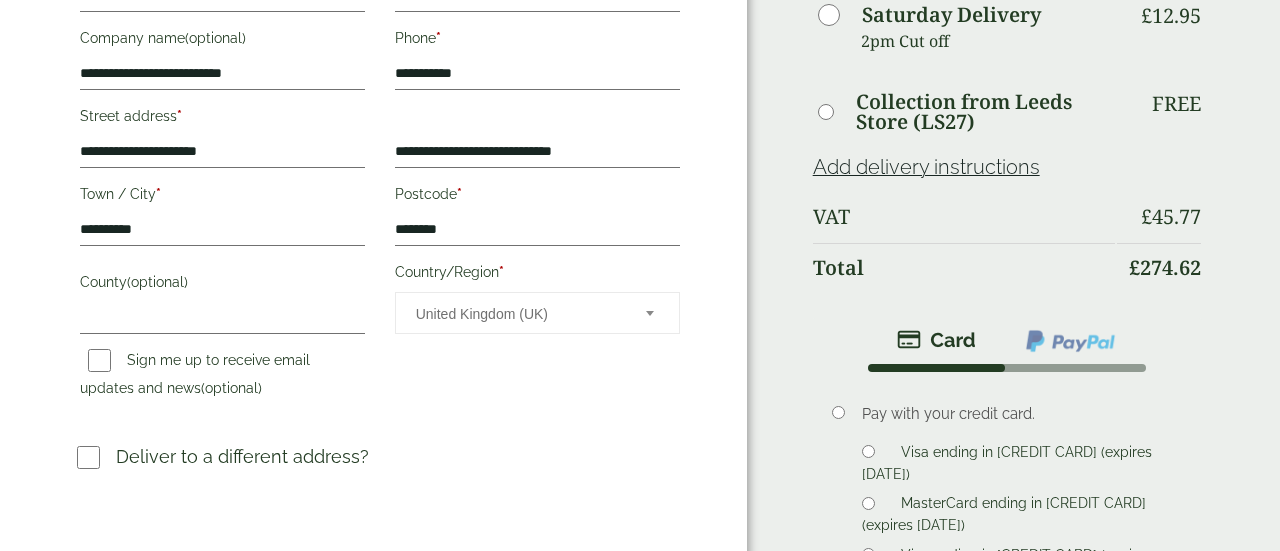 scroll, scrollTop: 1325, scrollLeft: 0, axis: vertical 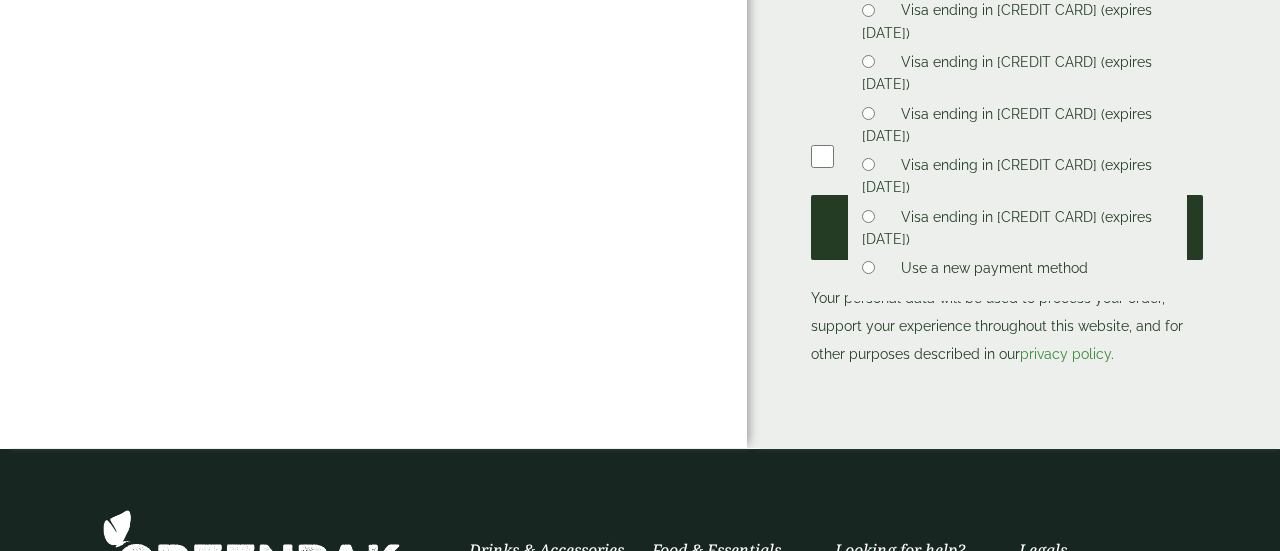 click on "Place order" at bounding box center (1007, 227) 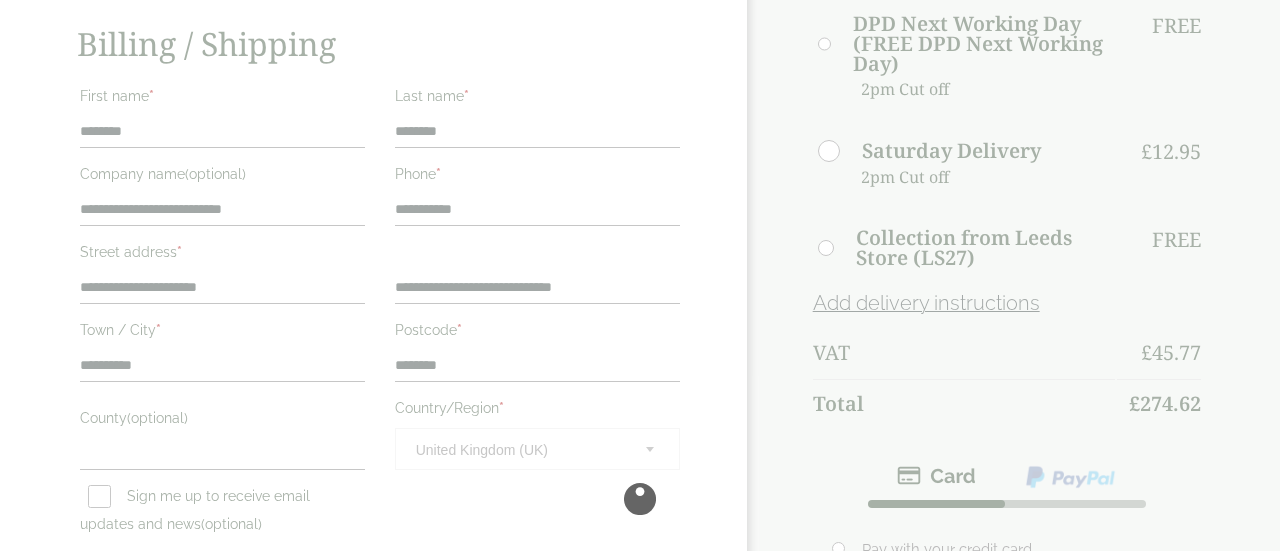 scroll, scrollTop: 394, scrollLeft: 0, axis: vertical 